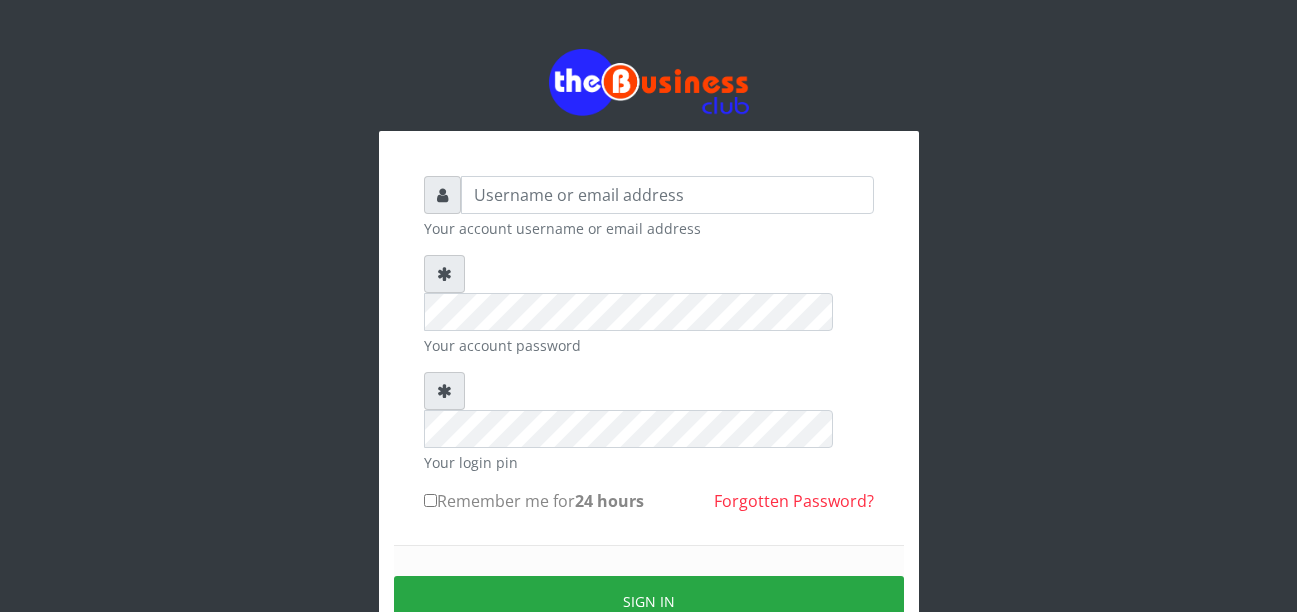scroll, scrollTop: 0, scrollLeft: 0, axis: both 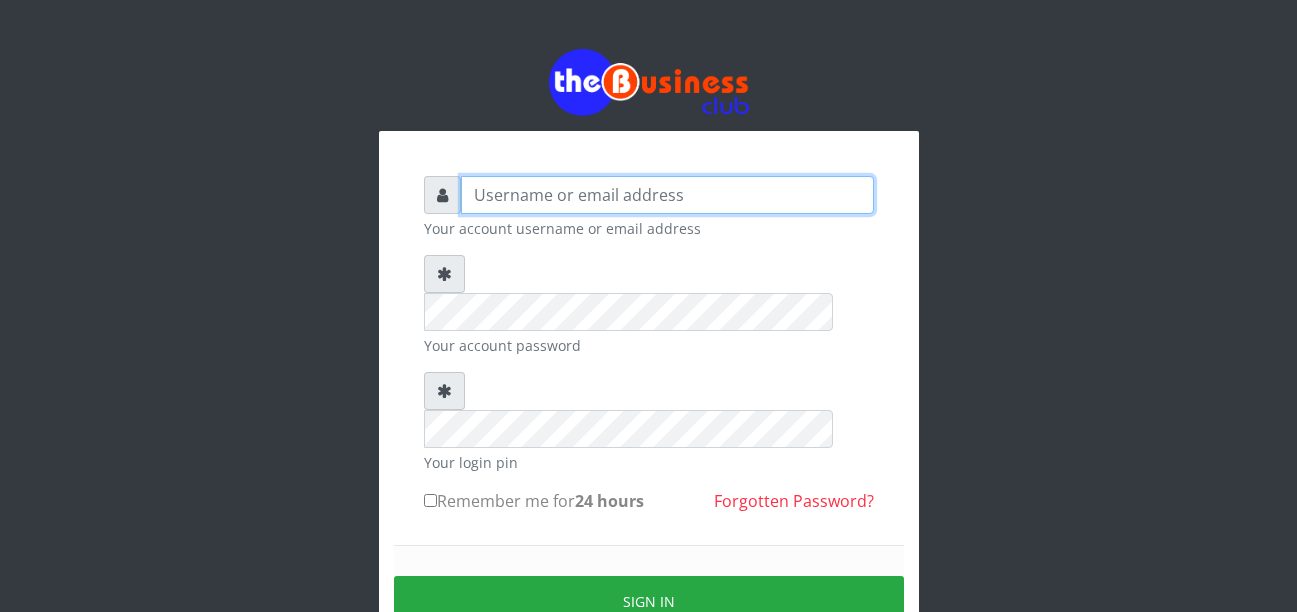click at bounding box center (667, 195) 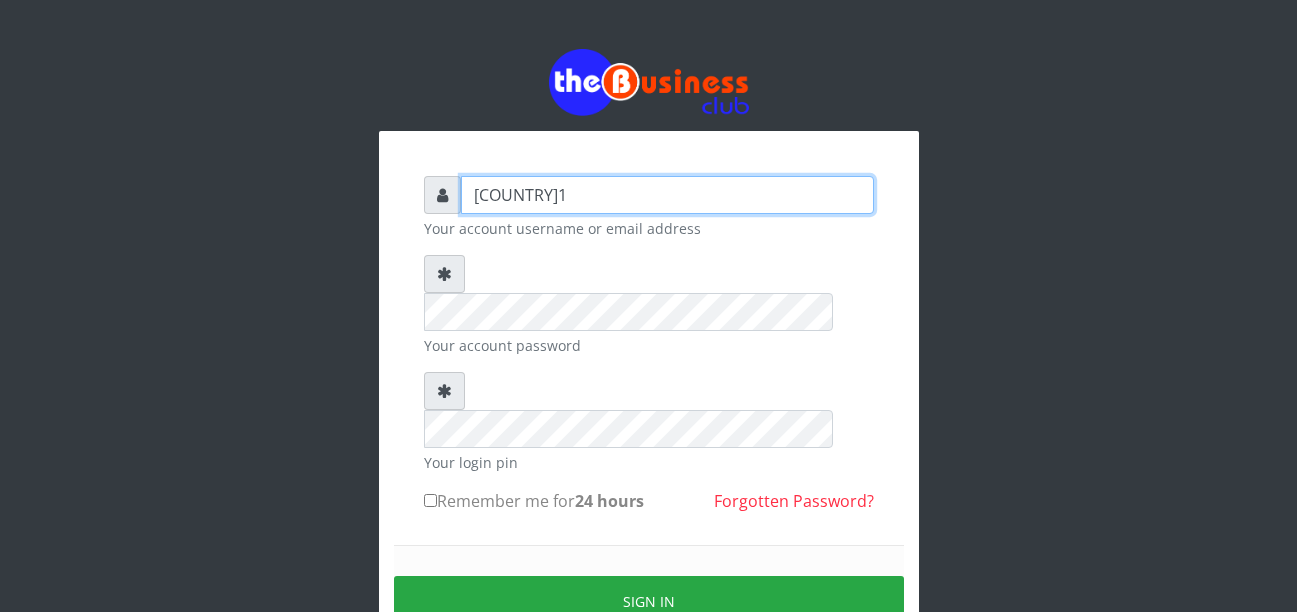 type on "[COUNTRY]1" 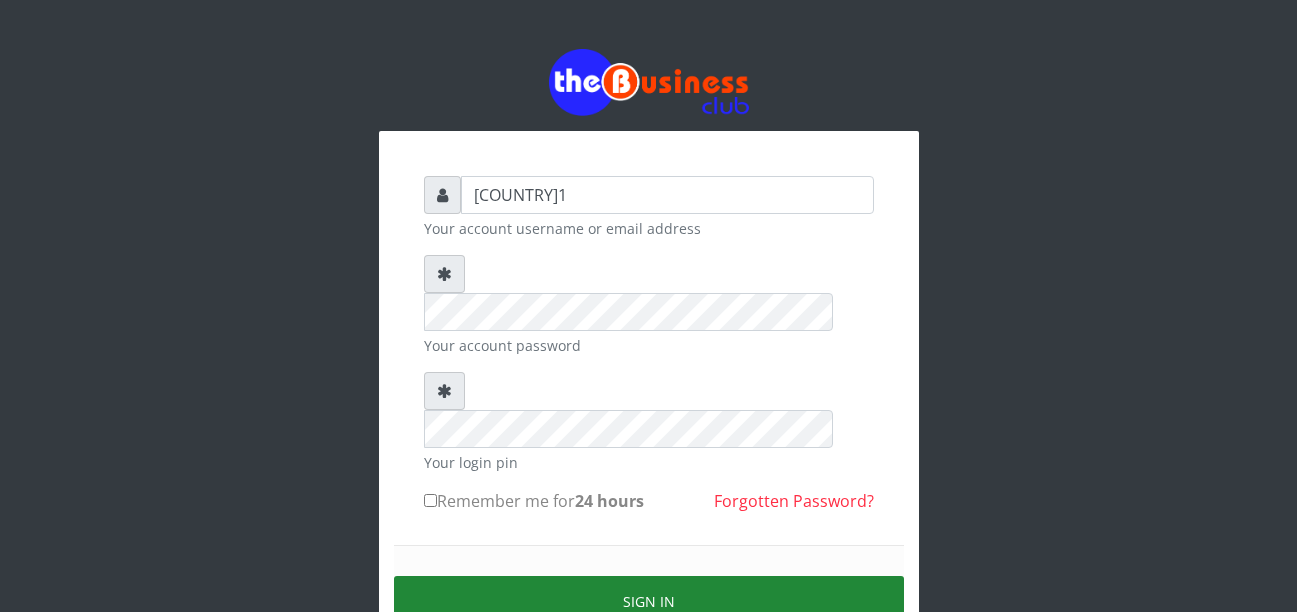click on "Sign in" at bounding box center [649, 601] 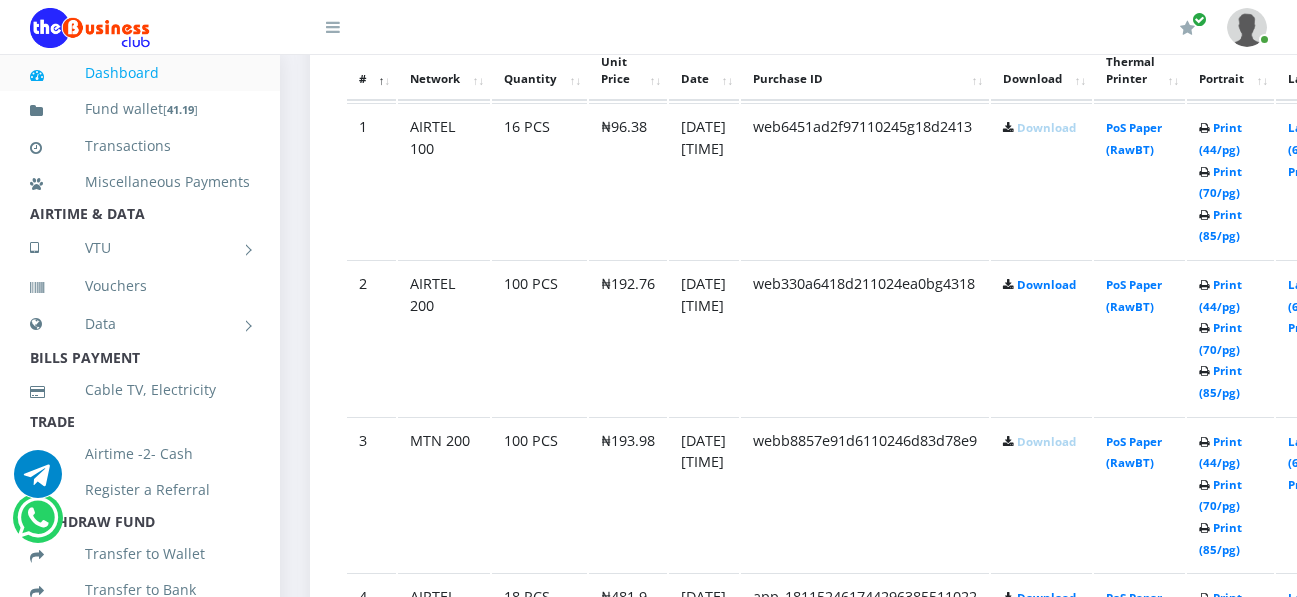 scroll, scrollTop: 1200, scrollLeft: 0, axis: vertical 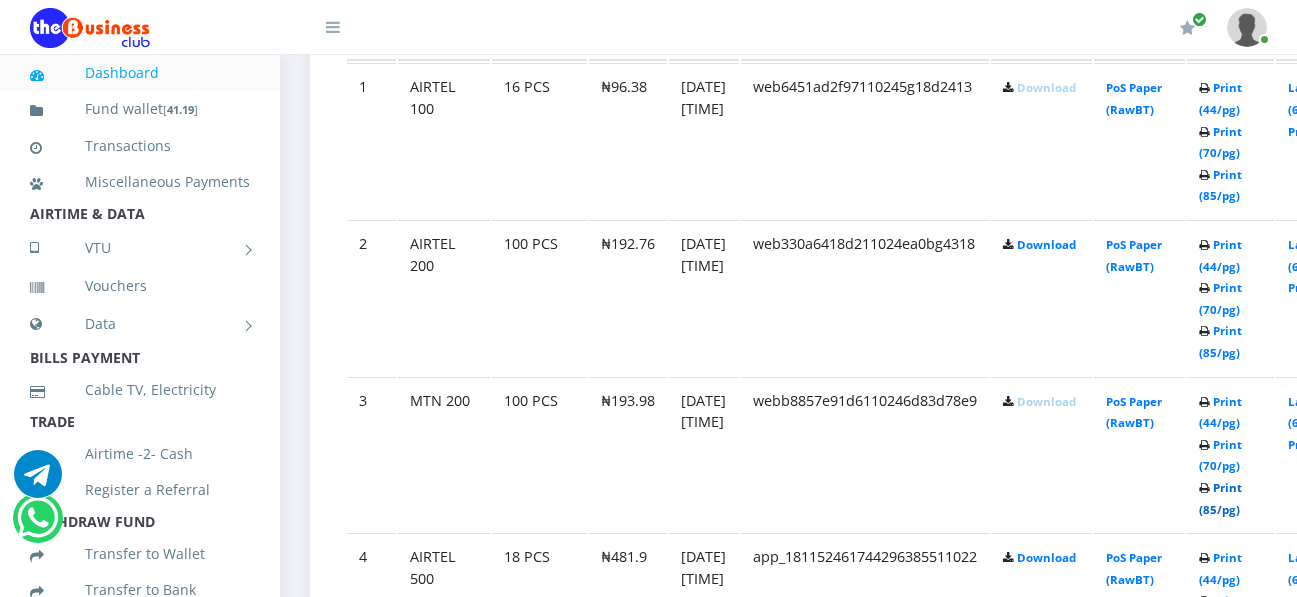 click on "Print (85/pg)" at bounding box center [1220, 498] 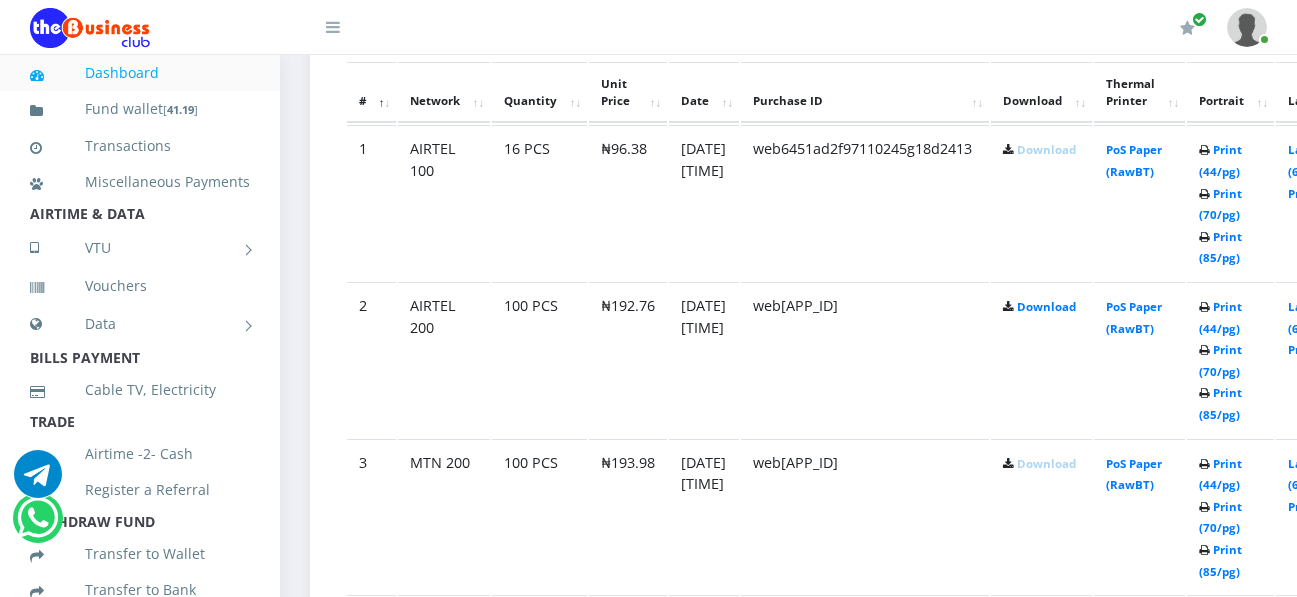 scroll, scrollTop: 0, scrollLeft: 0, axis: both 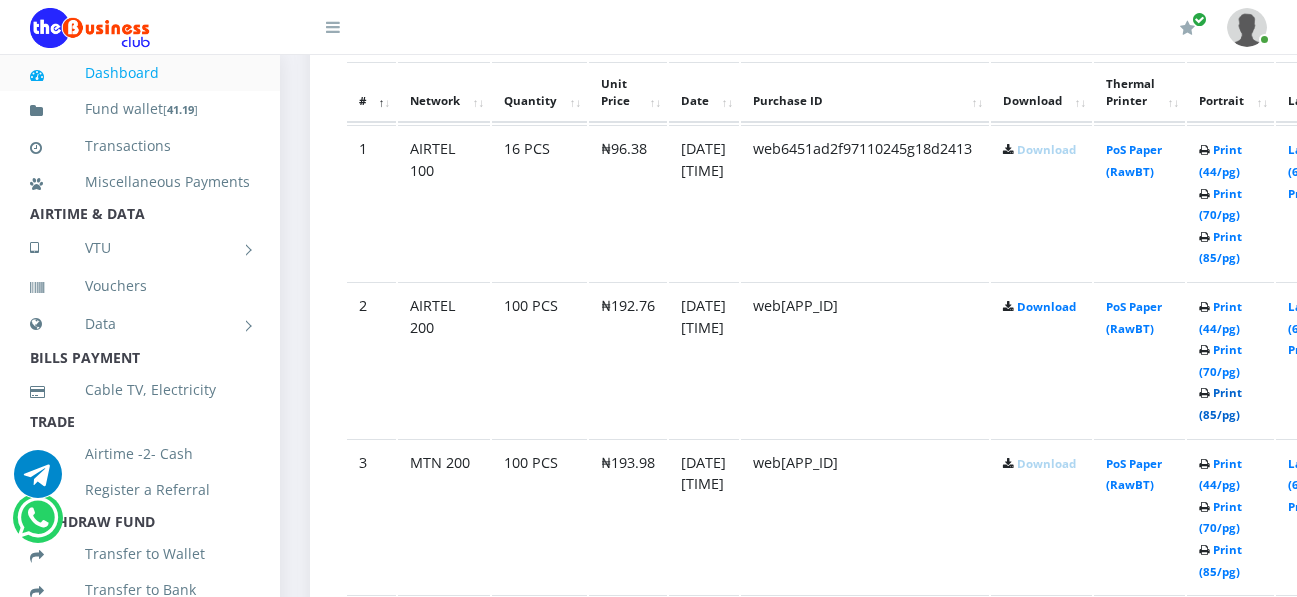 click on "Print (85/pg)" at bounding box center (1220, 403) 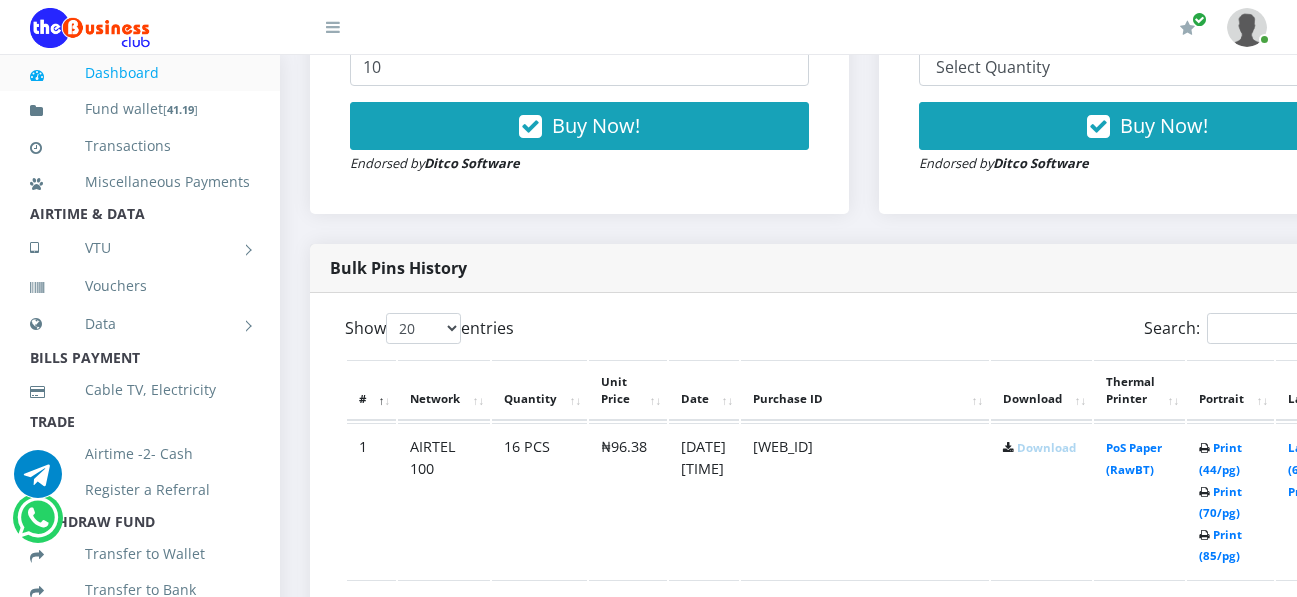 scroll, scrollTop: 880, scrollLeft: 0, axis: vertical 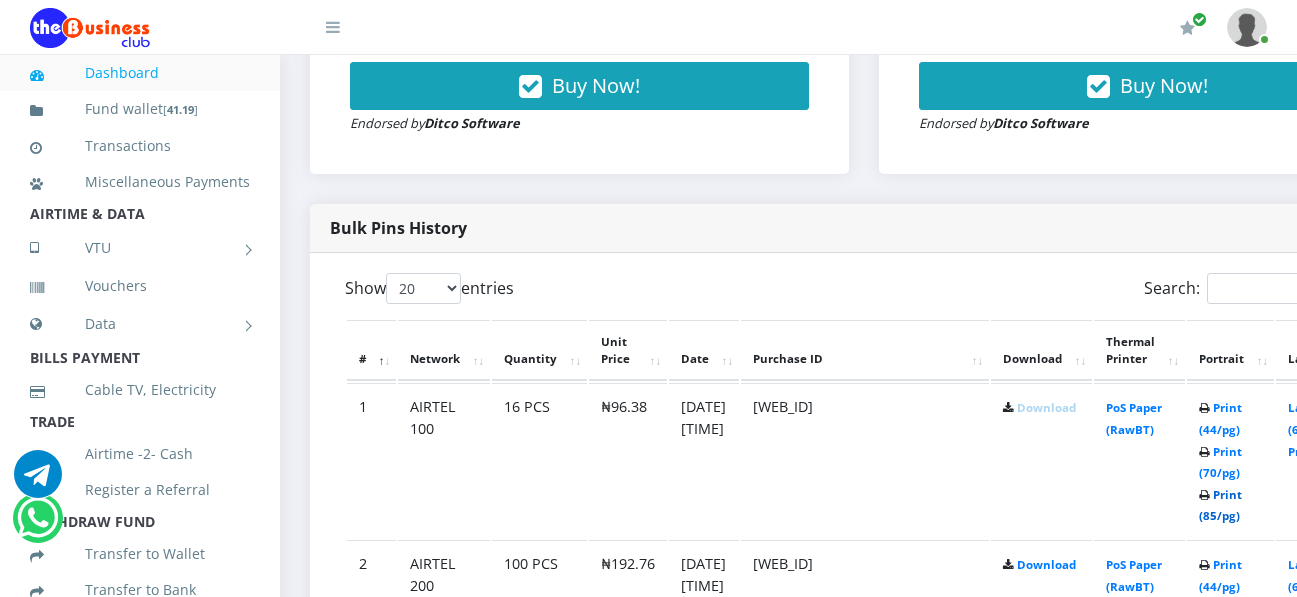 click on "Print (85/pg)" at bounding box center (1220, 505) 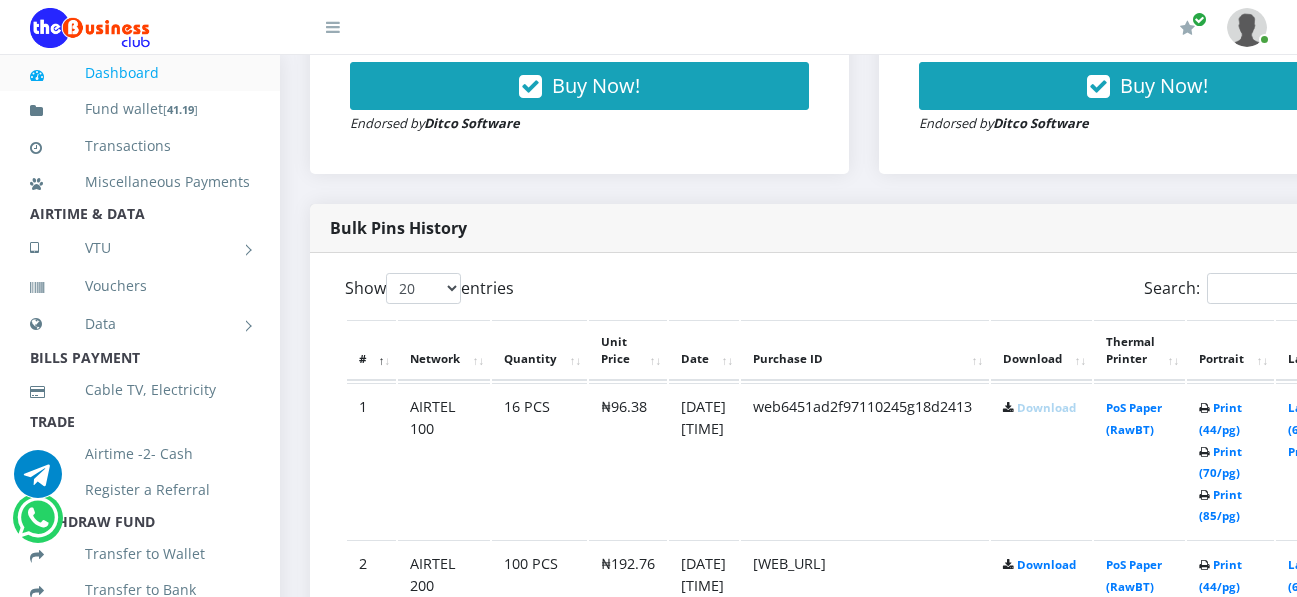 scroll, scrollTop: 0, scrollLeft: 0, axis: both 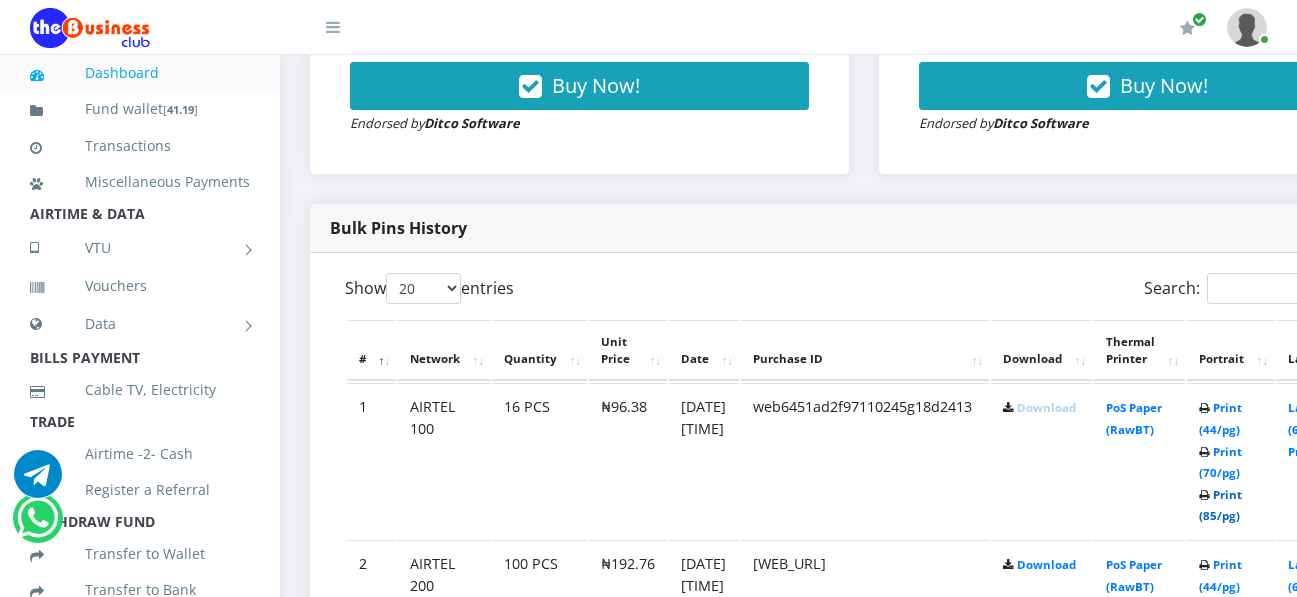 click on "Print (85/pg)" at bounding box center [1220, 505] 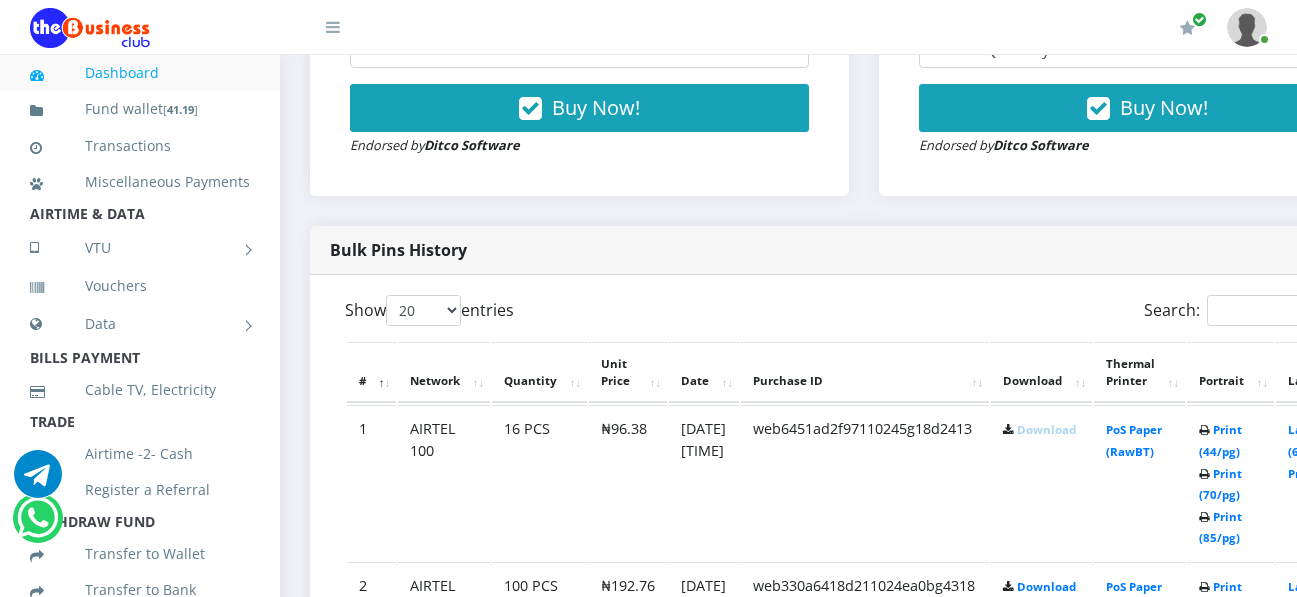 scroll, scrollTop: 880, scrollLeft: 0, axis: vertical 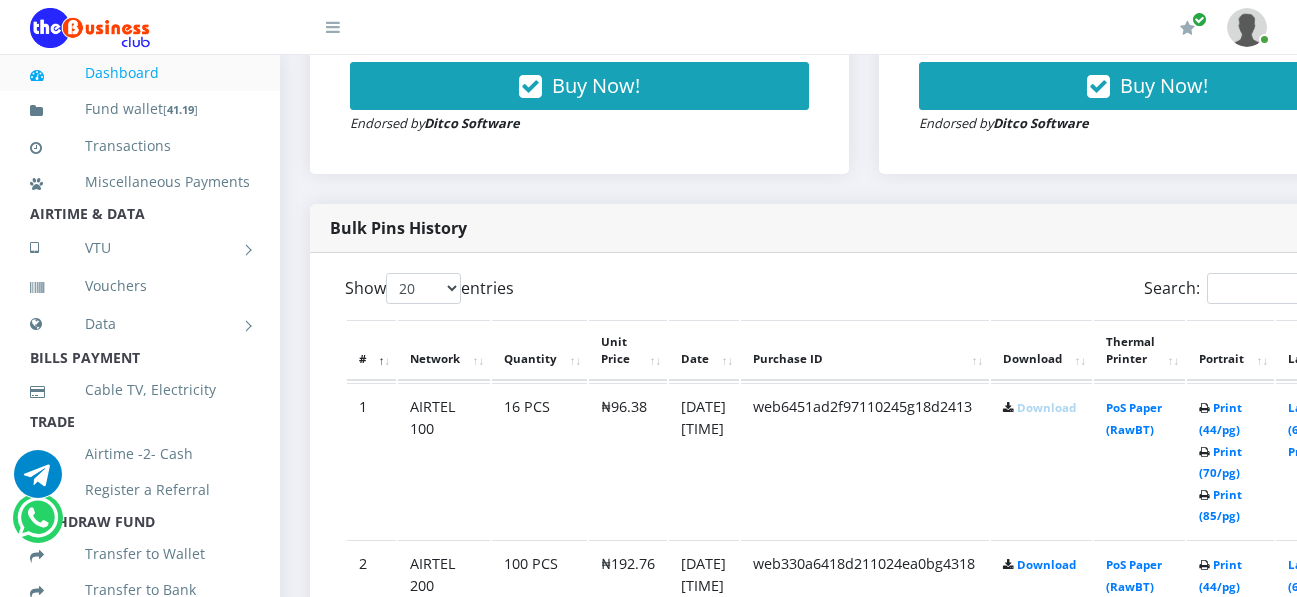 click at bounding box center (1247, 27) 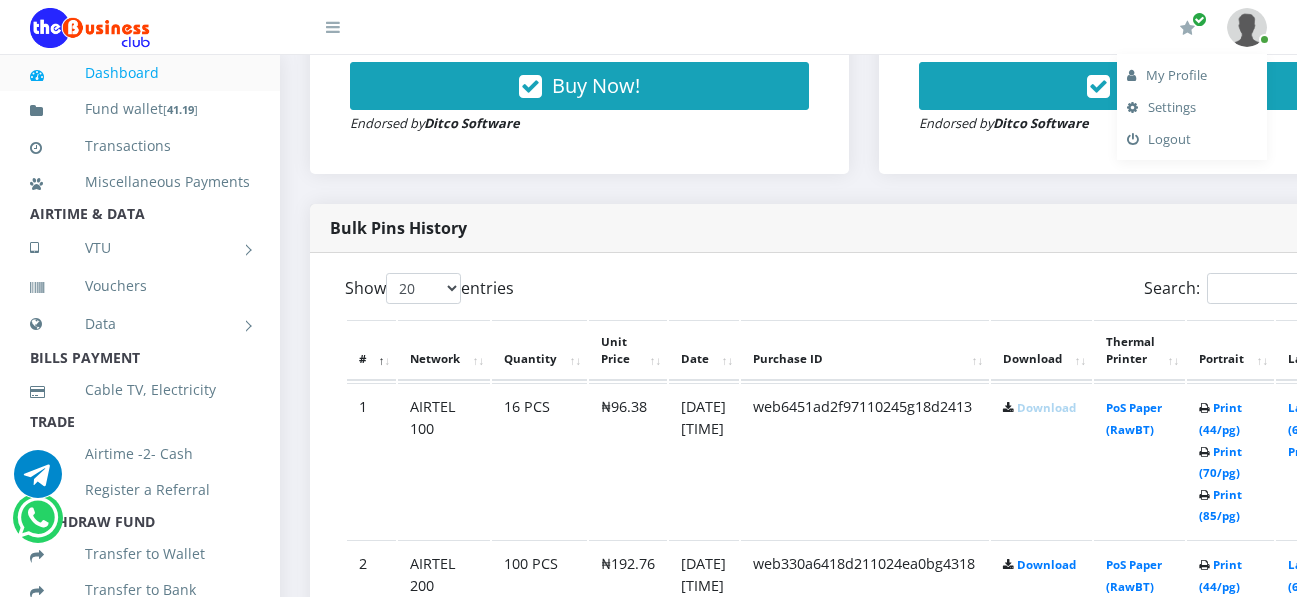 scroll, scrollTop: 0, scrollLeft: 0, axis: both 